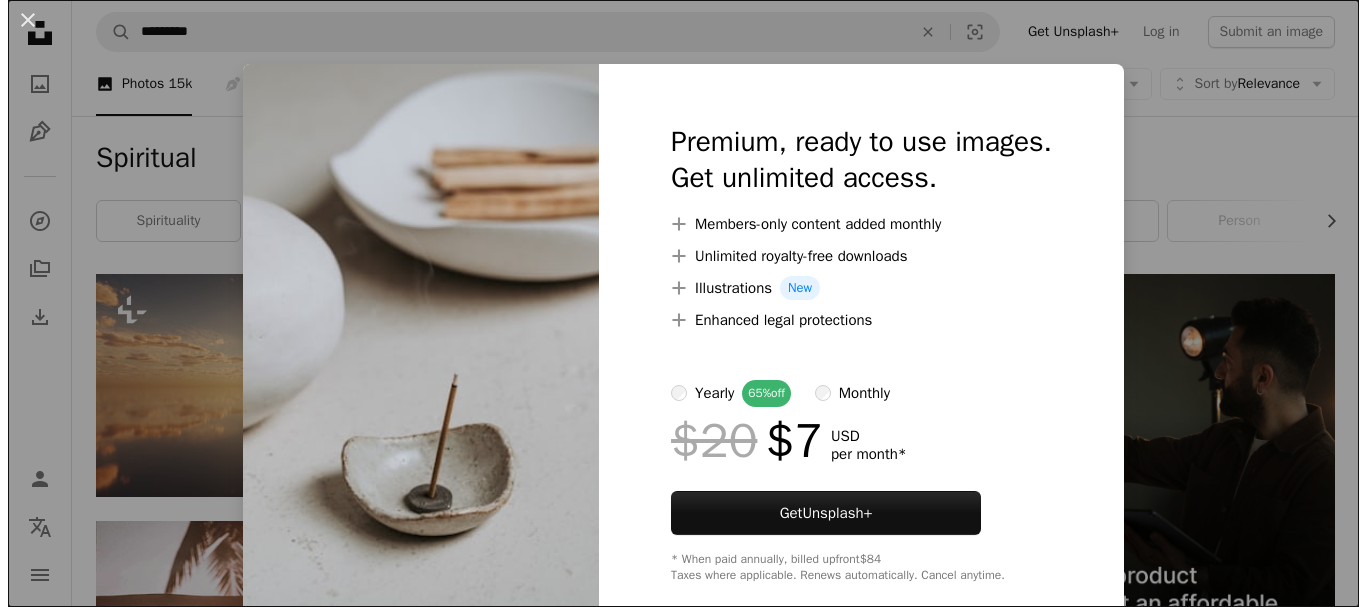 scroll, scrollTop: 5263, scrollLeft: 0, axis: vertical 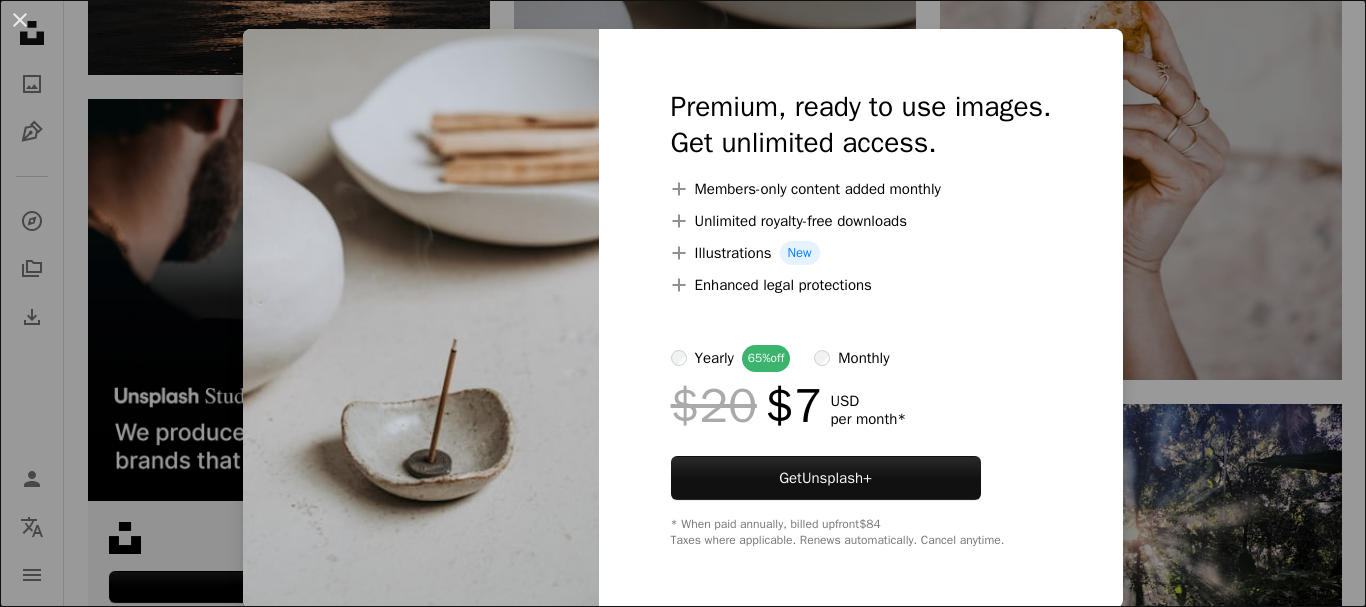 click on "An X shape Premium, ready to use images. Get unlimited access. A plus sign Members-only content added monthly A plus sign Unlimited royalty-free downloads A plus sign Illustrations  New A plus sign Enhanced legal protections yearly 65%  off monthly $20   $7 USD per month * Get  Unsplash+ * When paid annually, billed upfront  $84 Taxes where applicable. Renews automatically. Cancel anytime." at bounding box center (683, 303) 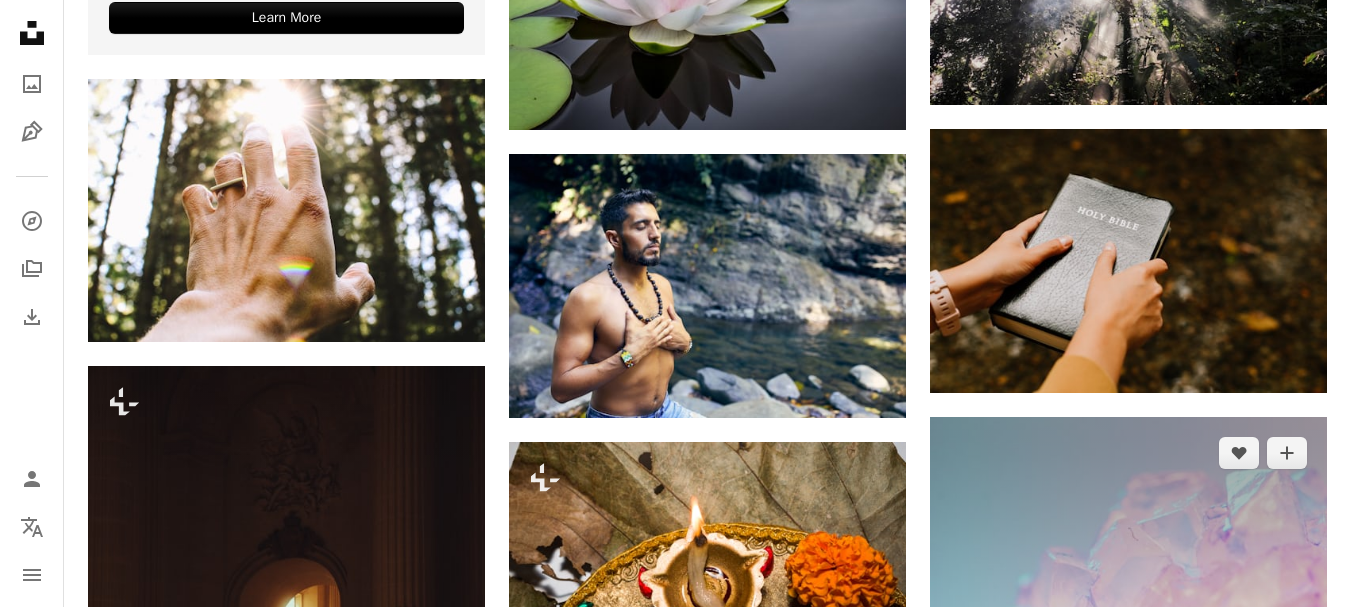 scroll, scrollTop: 5863, scrollLeft: 0, axis: vertical 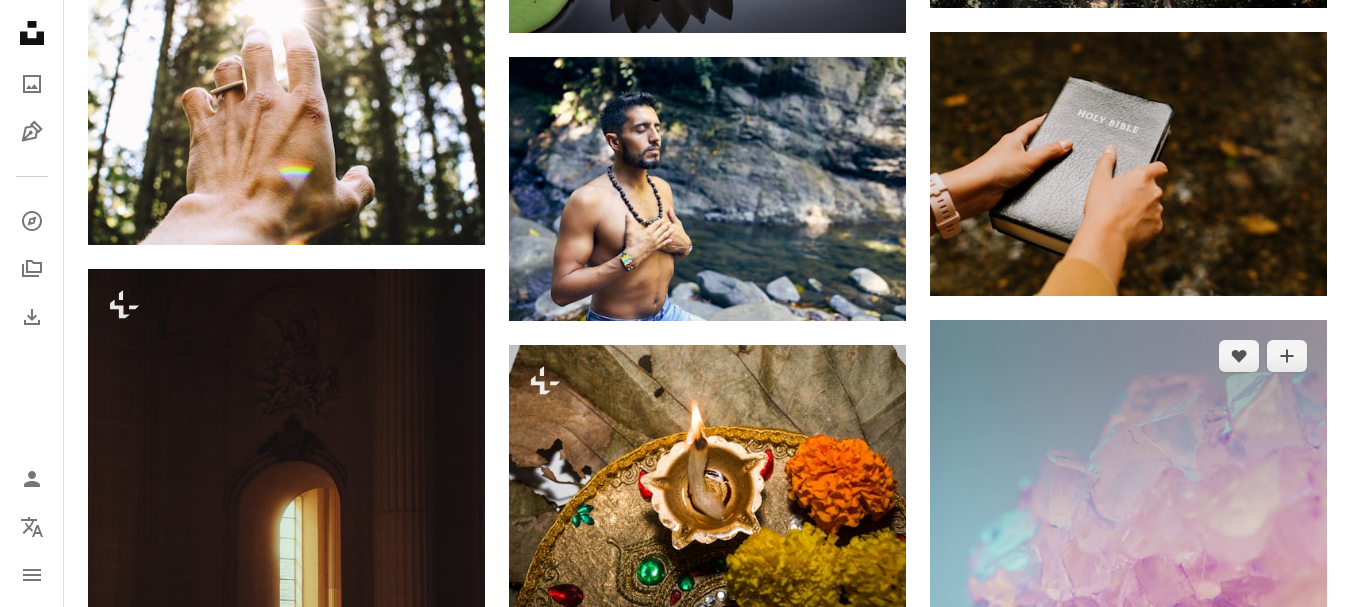 click on "Arrow pointing down" 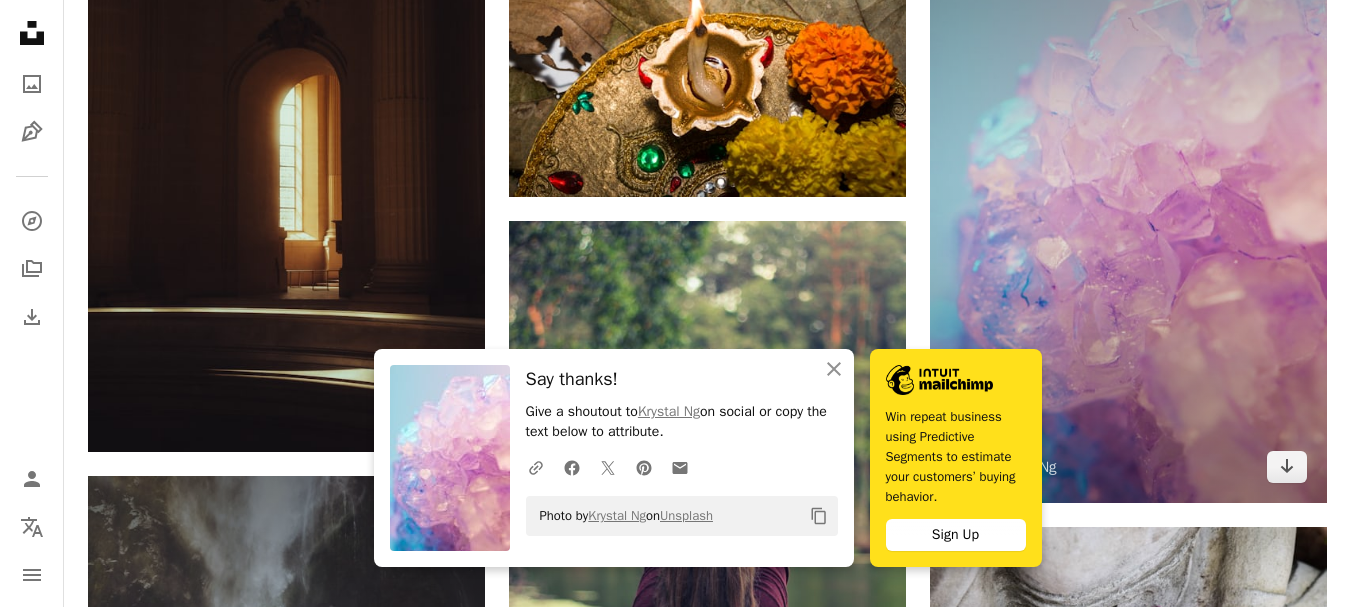 scroll, scrollTop: 6463, scrollLeft: 0, axis: vertical 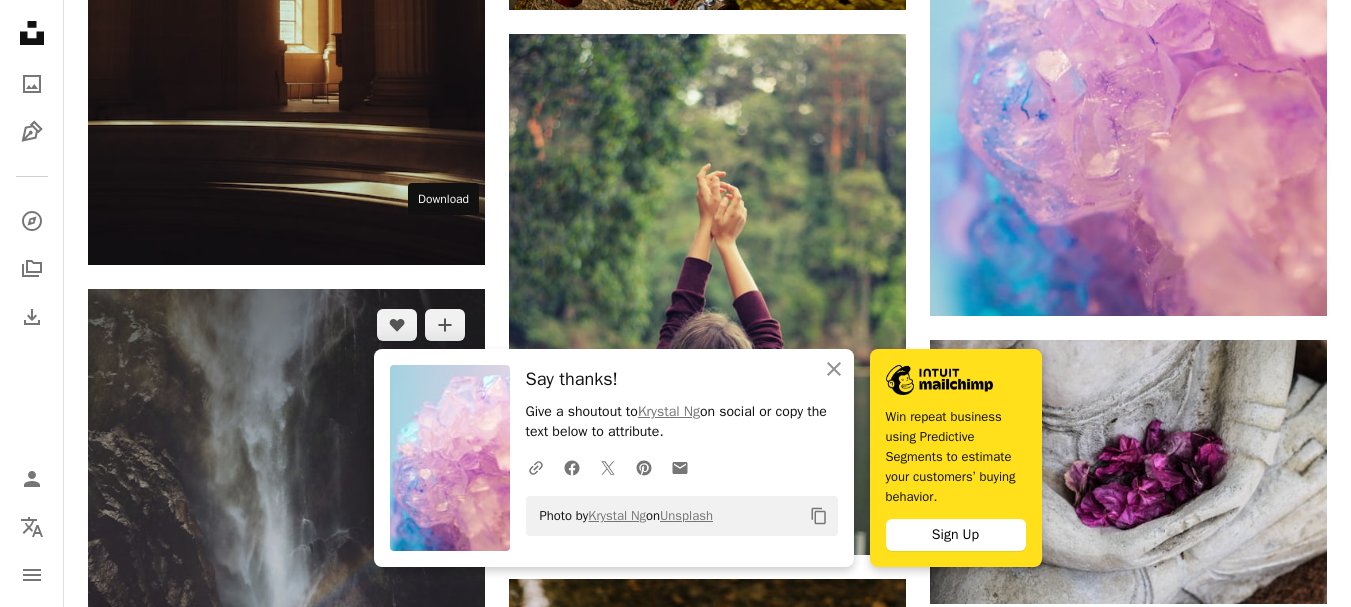 click on "Arrow pointing down" at bounding box center (445, 782) 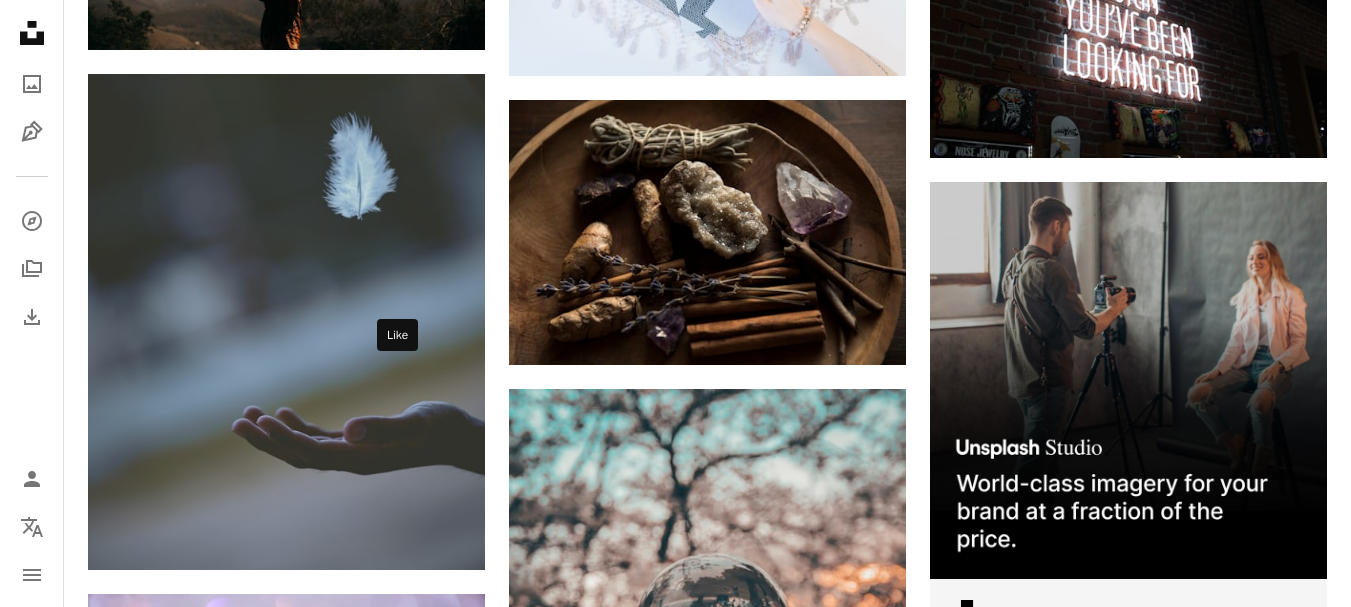 scroll, scrollTop: 8163, scrollLeft: 0, axis: vertical 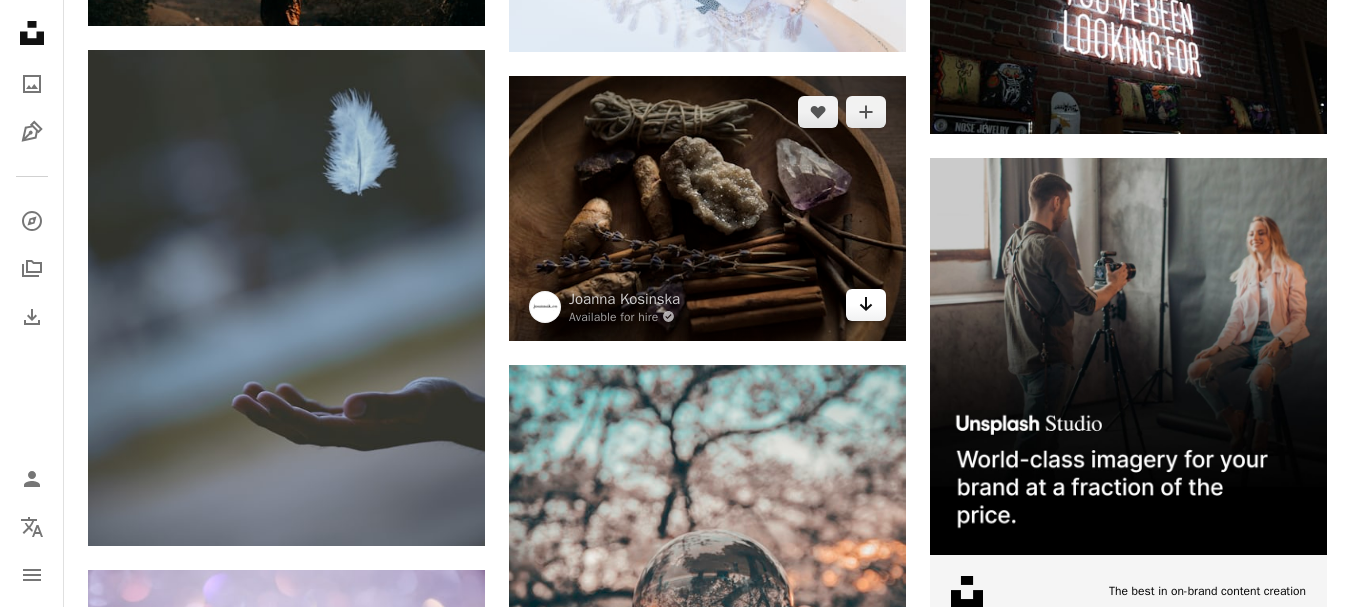 click on "Arrow pointing down" 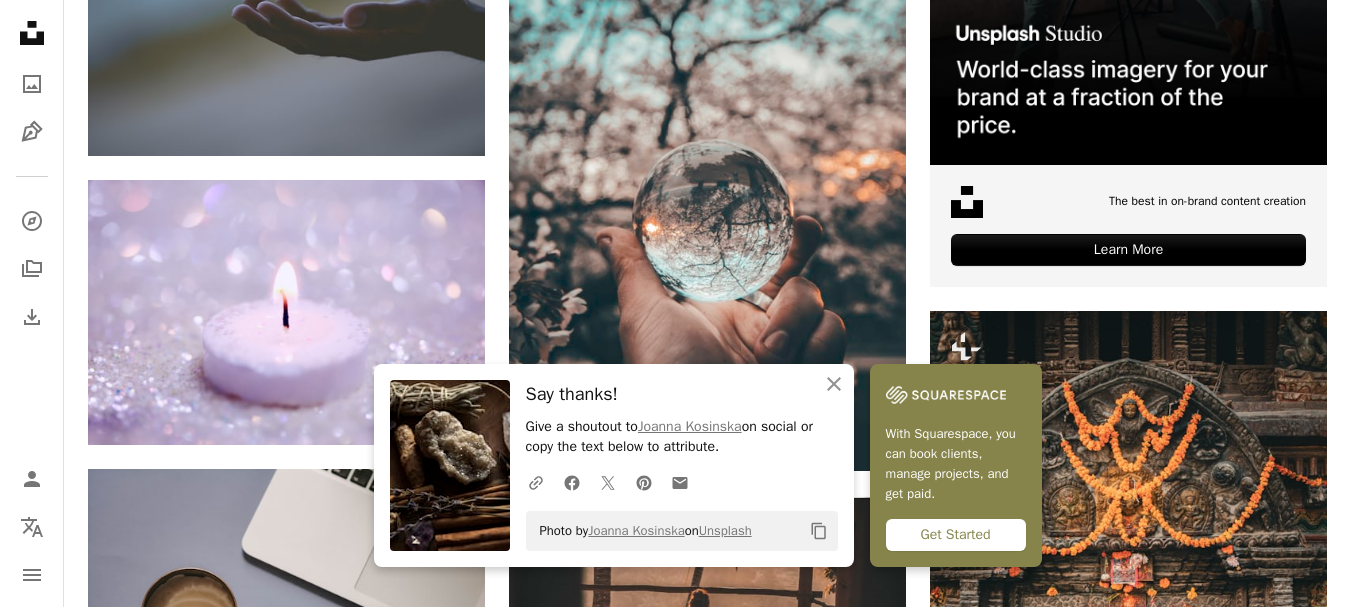 scroll, scrollTop: 8563, scrollLeft: 0, axis: vertical 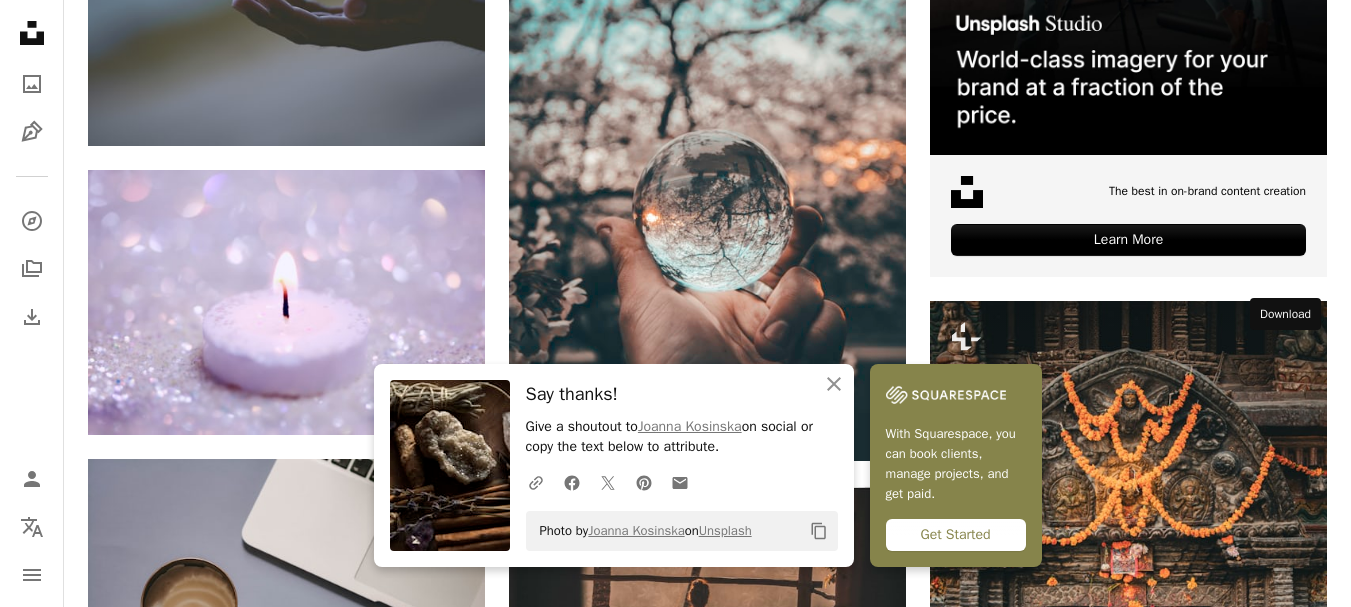 click on "Arrow pointing down" 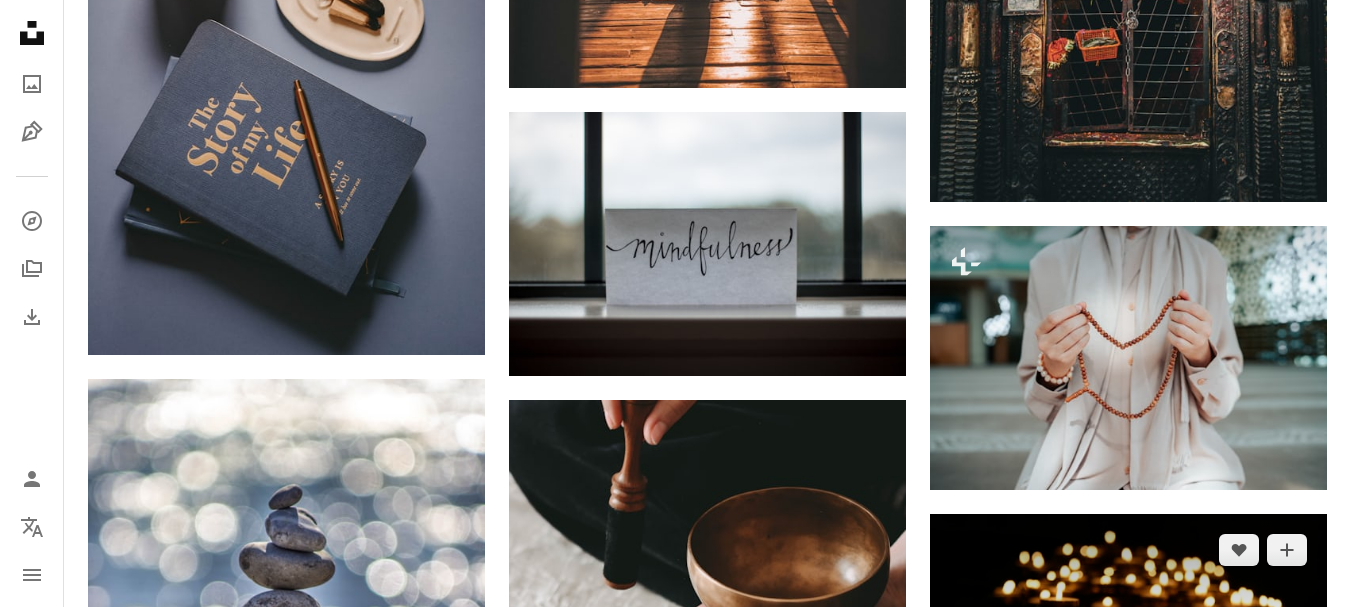 scroll, scrollTop: 9263, scrollLeft: 0, axis: vertical 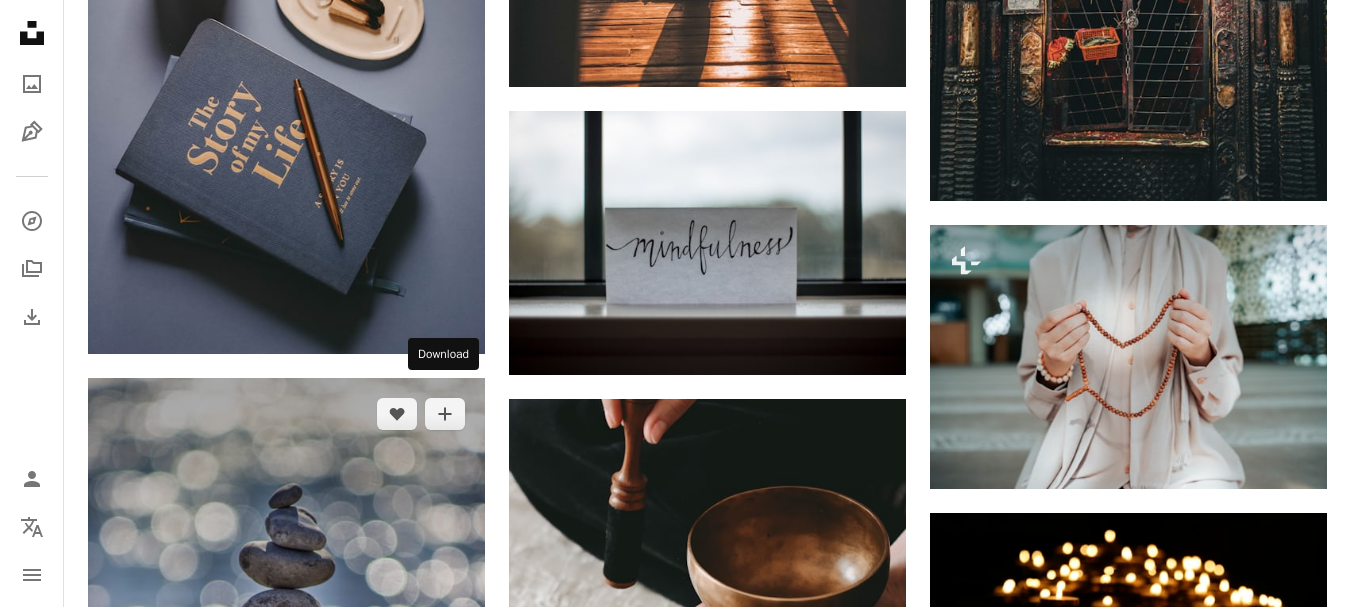 click on "Arrow pointing down" 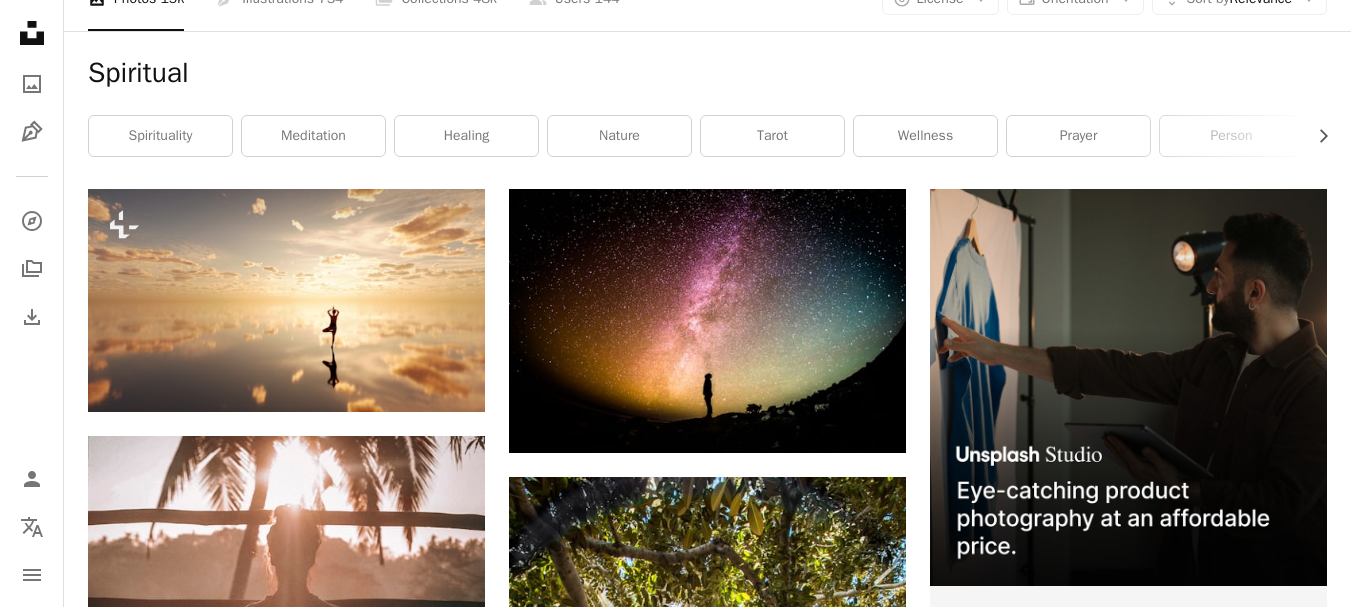 scroll, scrollTop: 0, scrollLeft: 0, axis: both 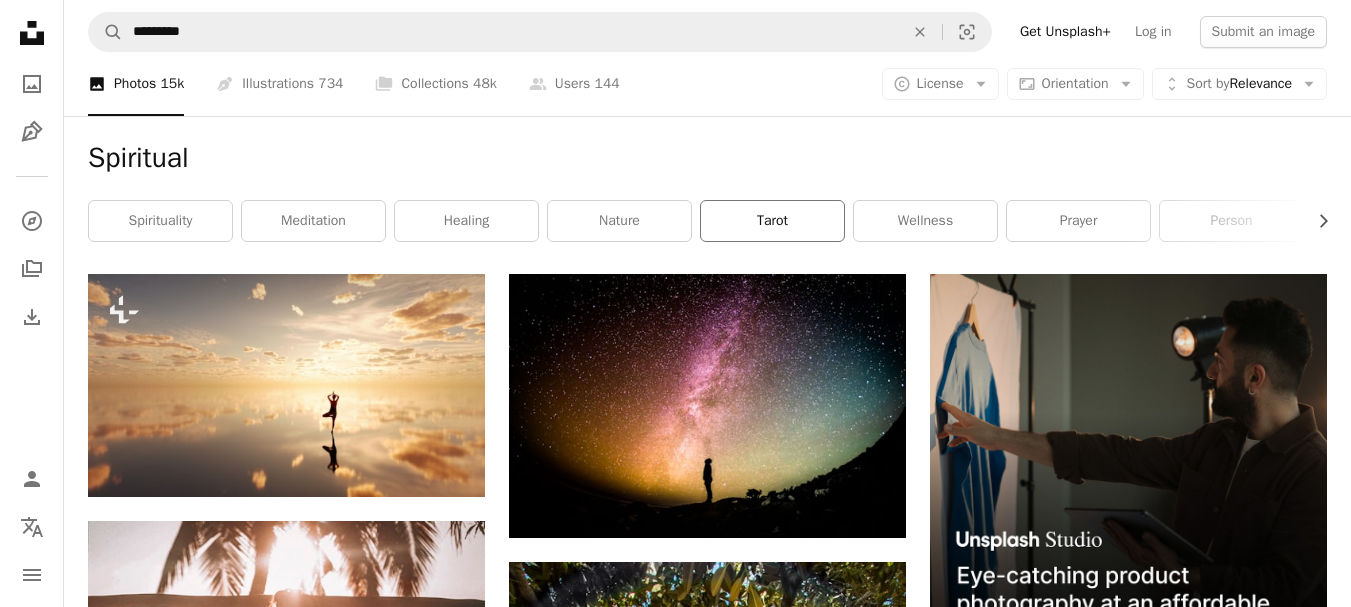 click on "tarot" at bounding box center [772, 221] 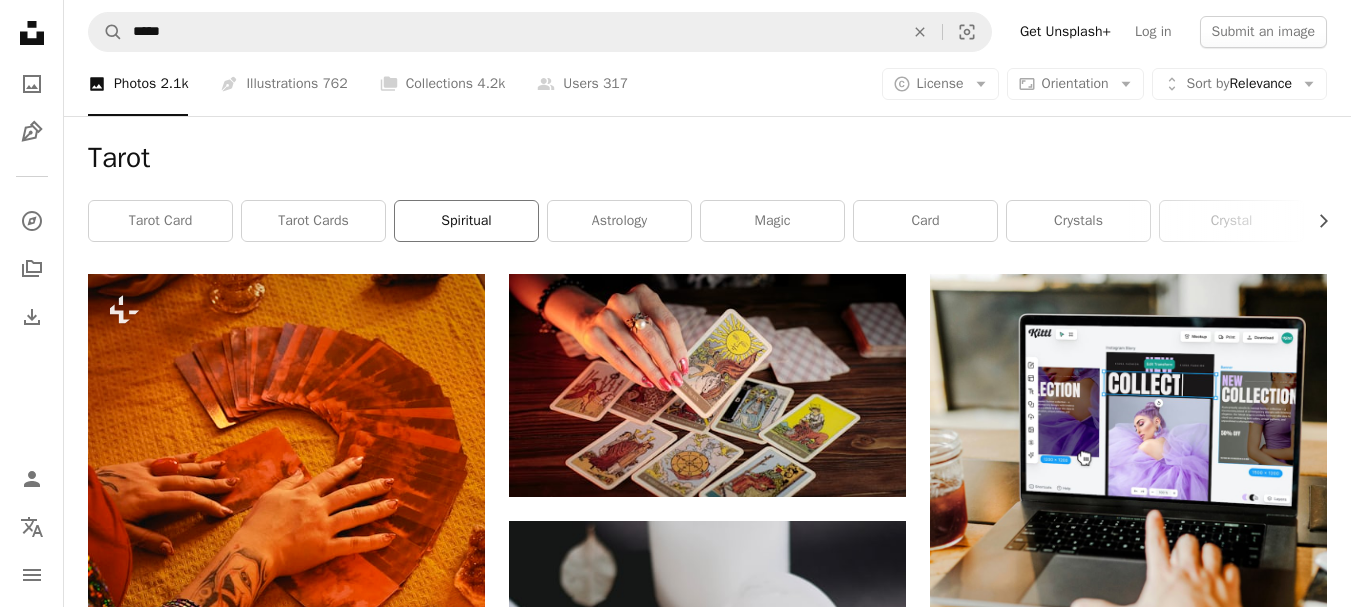 click on "spiritual" at bounding box center (466, 221) 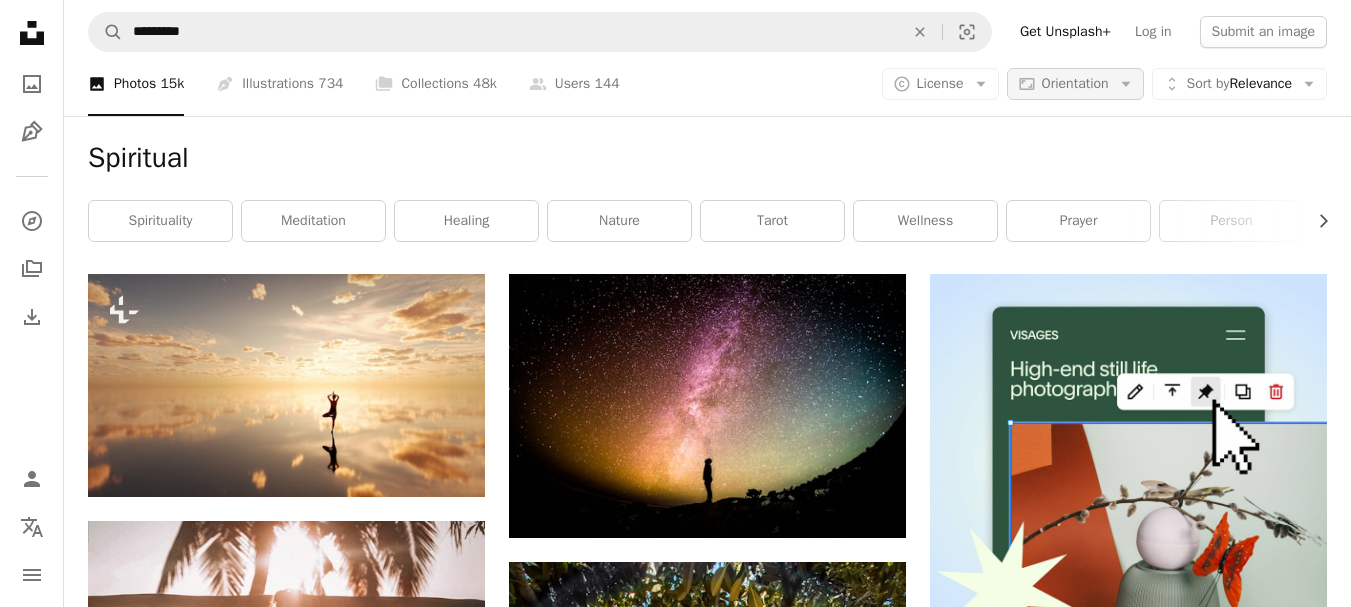 click on "Orientation" at bounding box center [1075, 83] 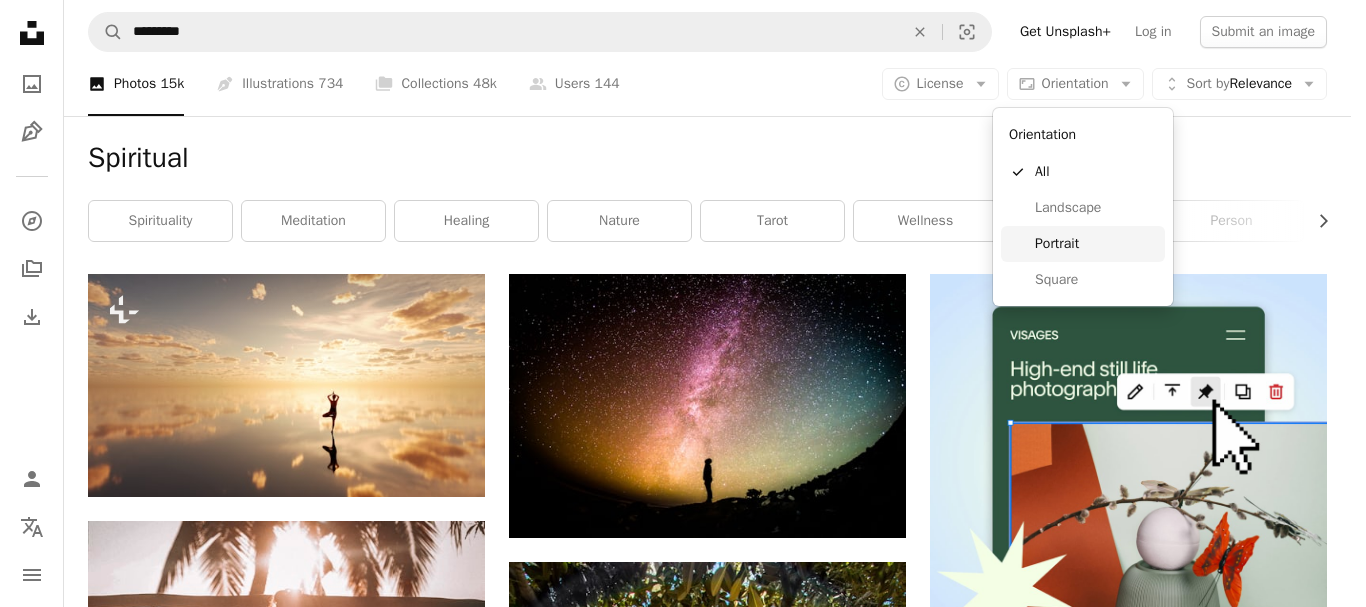 click on "Portrait" at bounding box center (1096, 244) 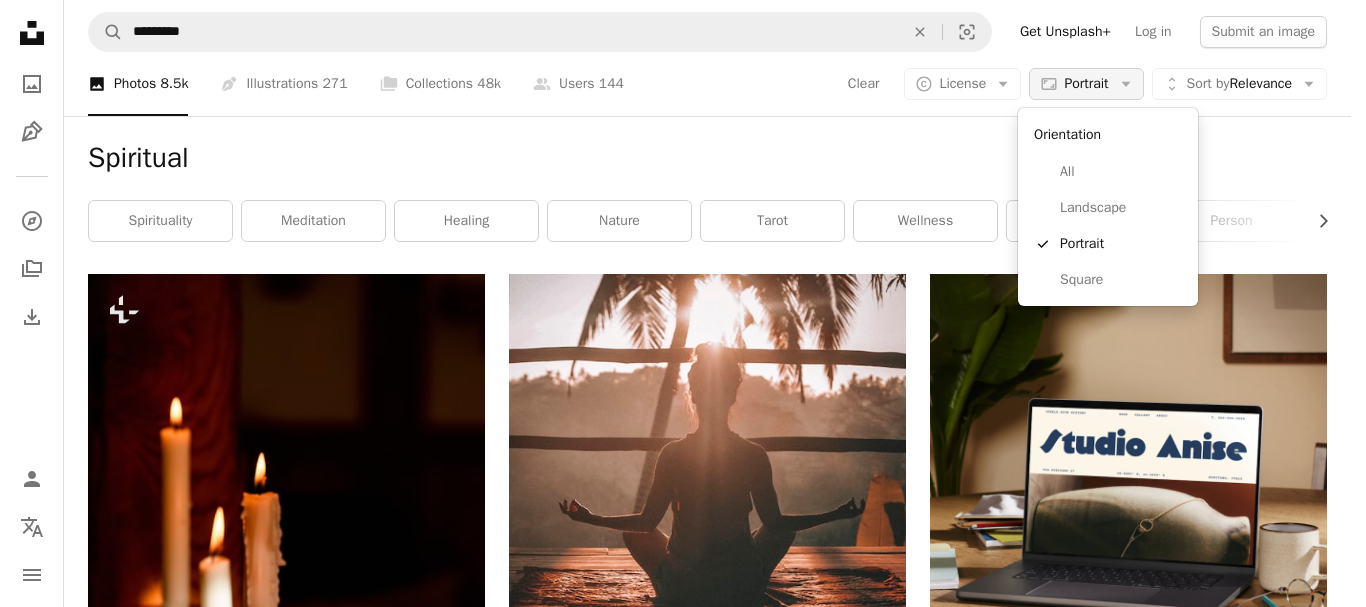 click on "Aspect ratio Portrait Arrow down" at bounding box center (1086, 84) 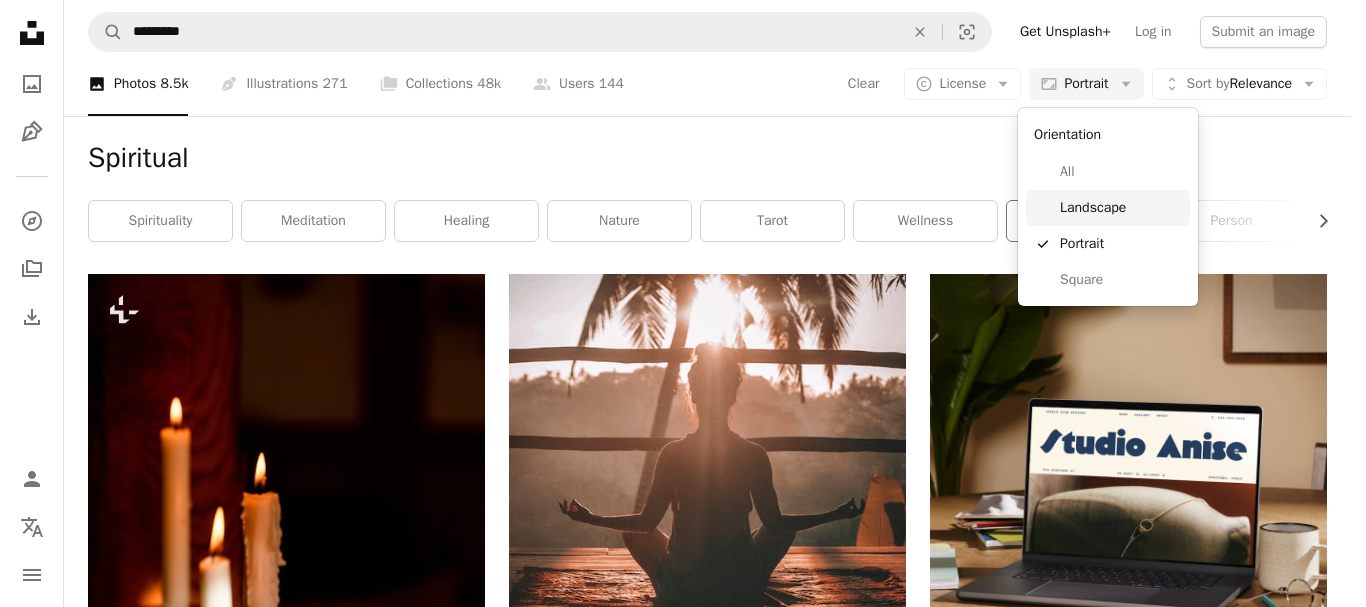 click on "Landscape" at bounding box center (1121, 208) 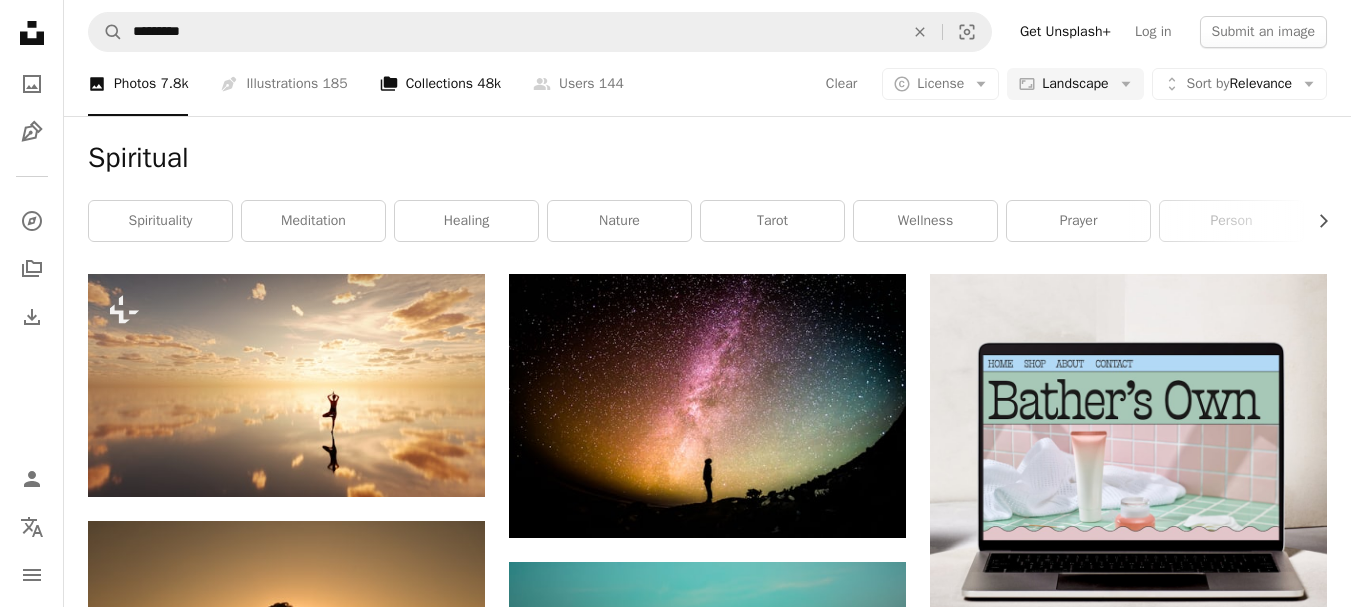 click on "A stack of folders Collections   [QUANTITY]" at bounding box center [440, 84] 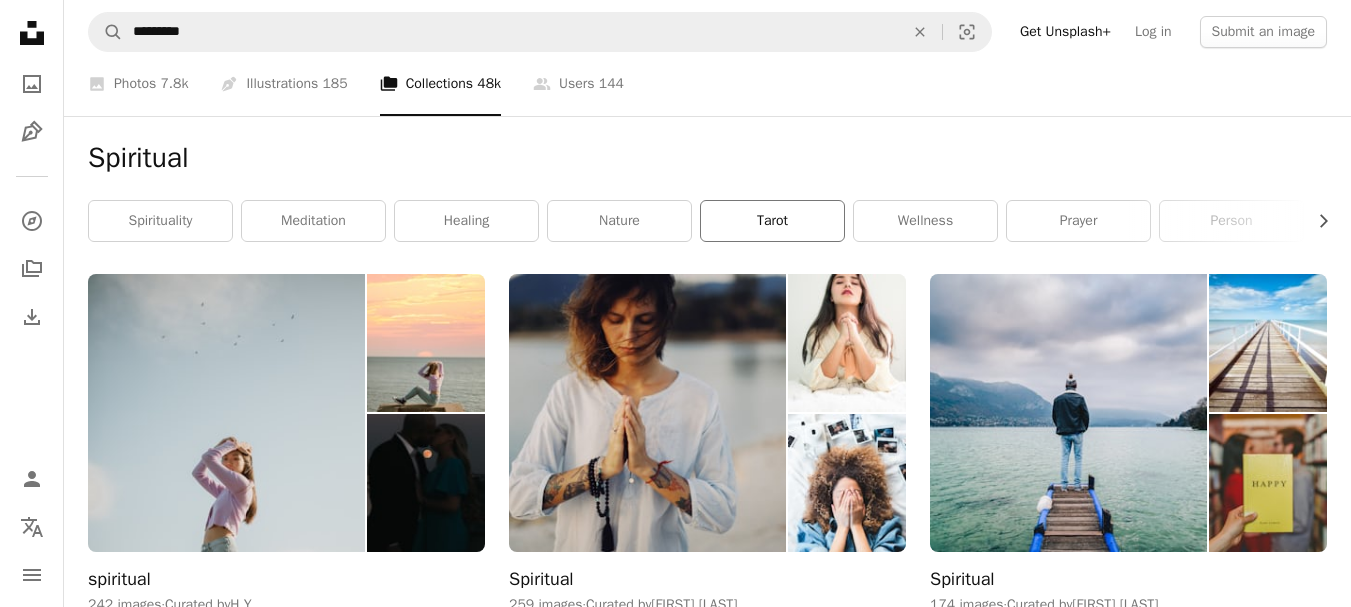 click on "tarot" at bounding box center [772, 221] 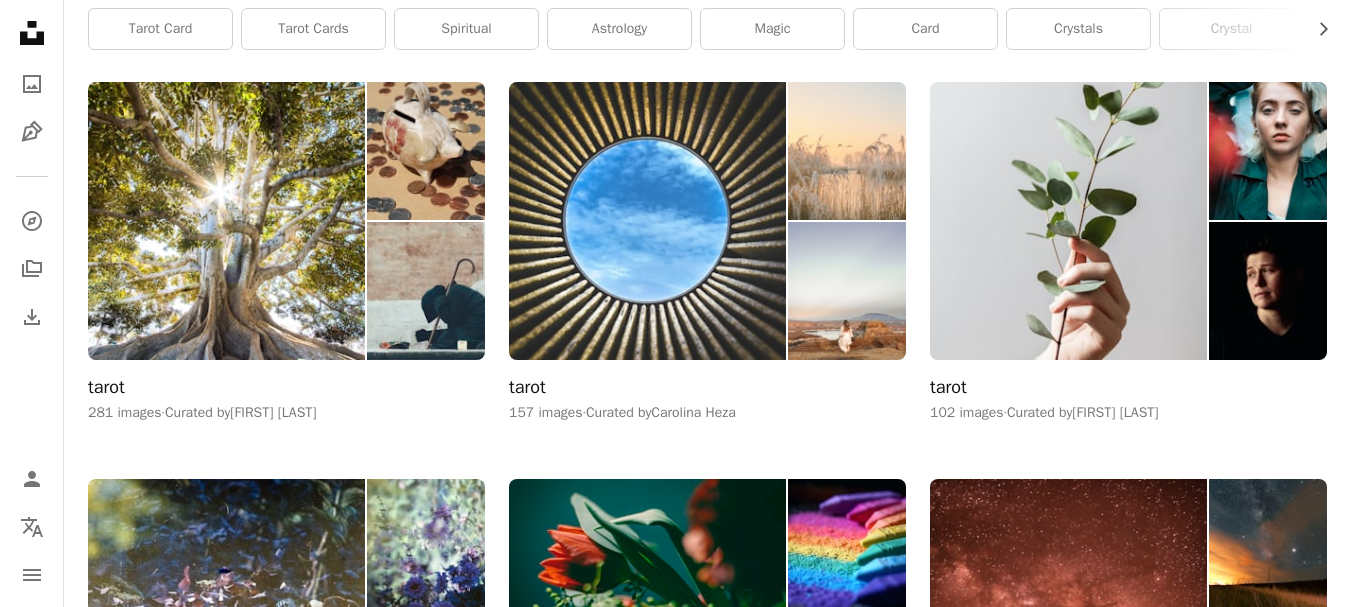 scroll, scrollTop: 200, scrollLeft: 0, axis: vertical 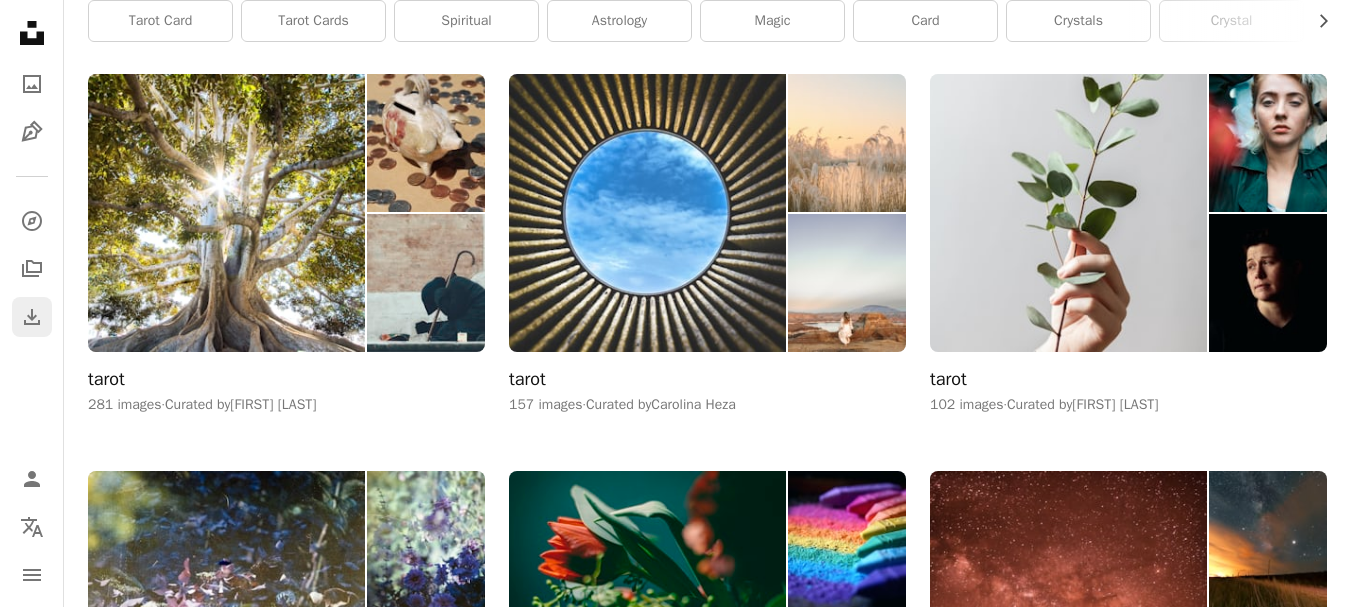 click on "Download" 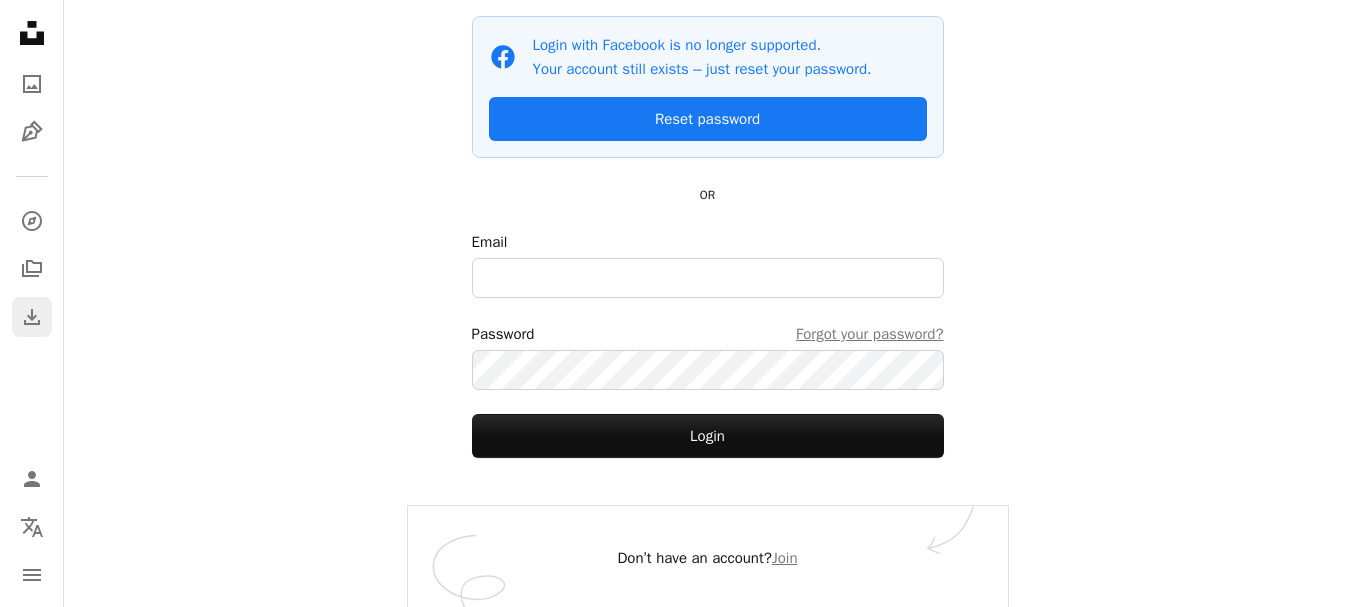 scroll, scrollTop: 0, scrollLeft: 0, axis: both 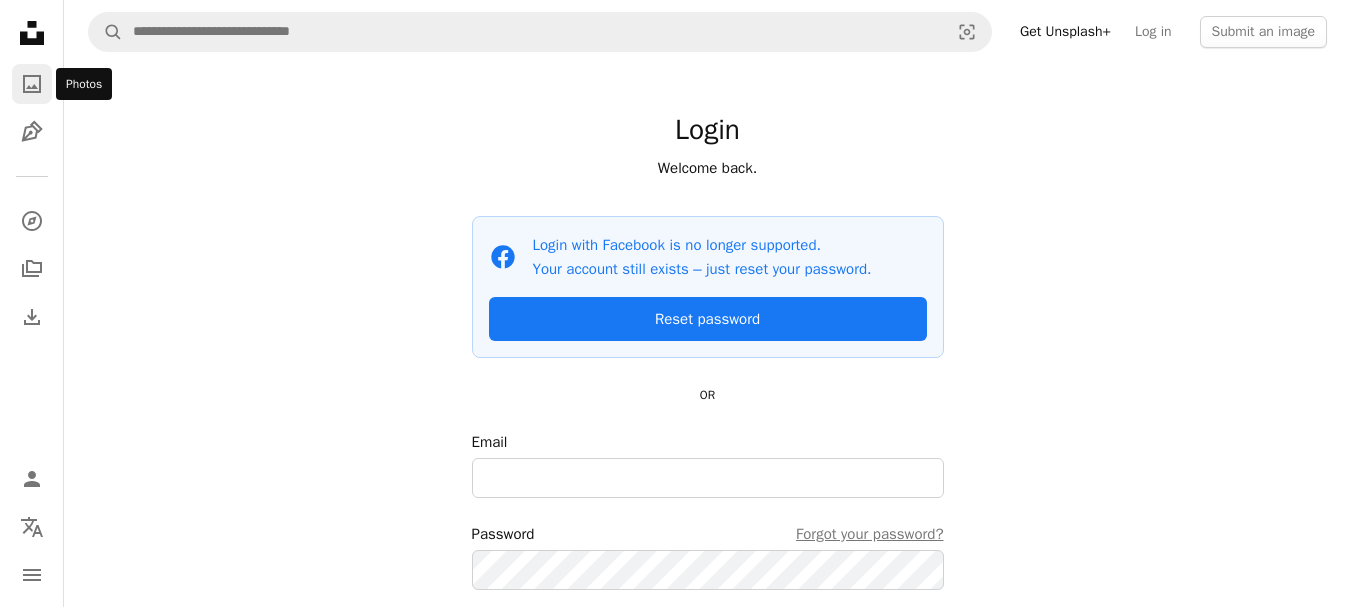click 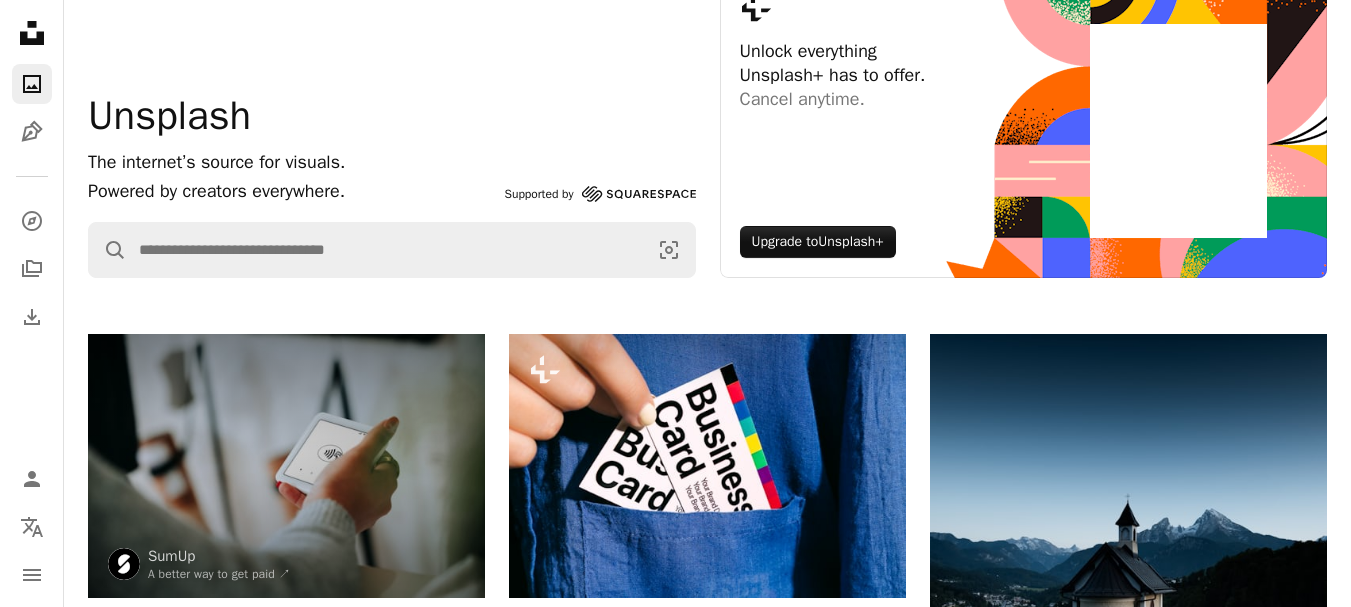 scroll, scrollTop: 0, scrollLeft: 0, axis: both 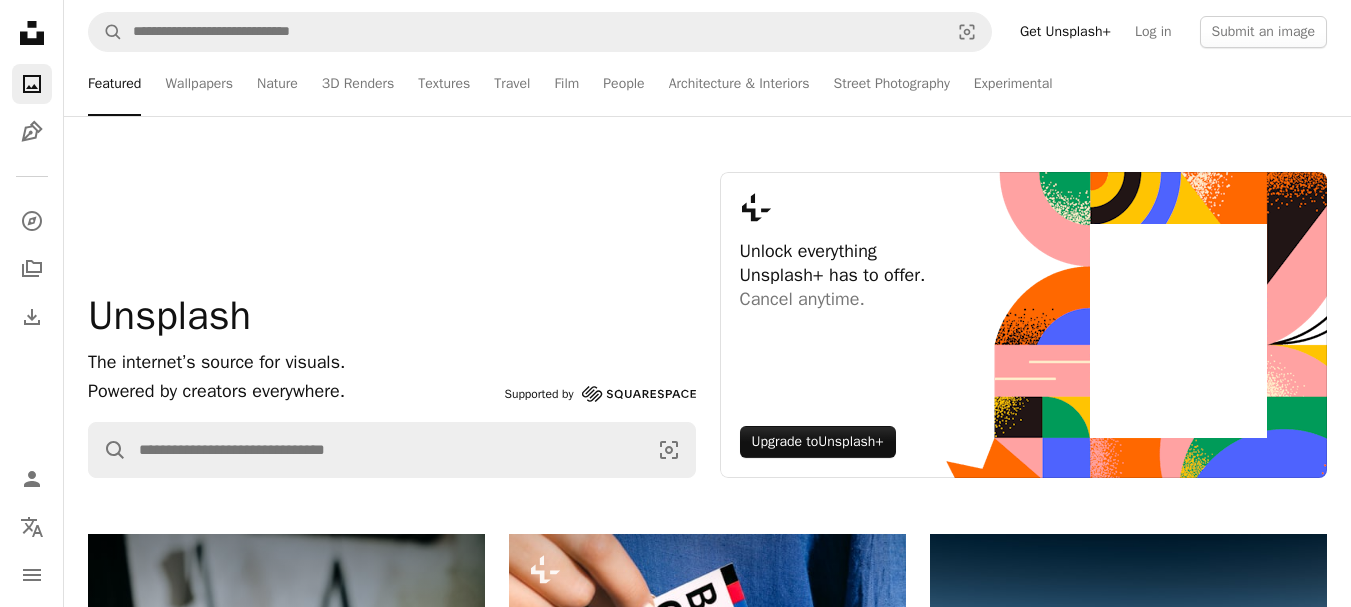 click on "Unsplash logo Unsplash Home" 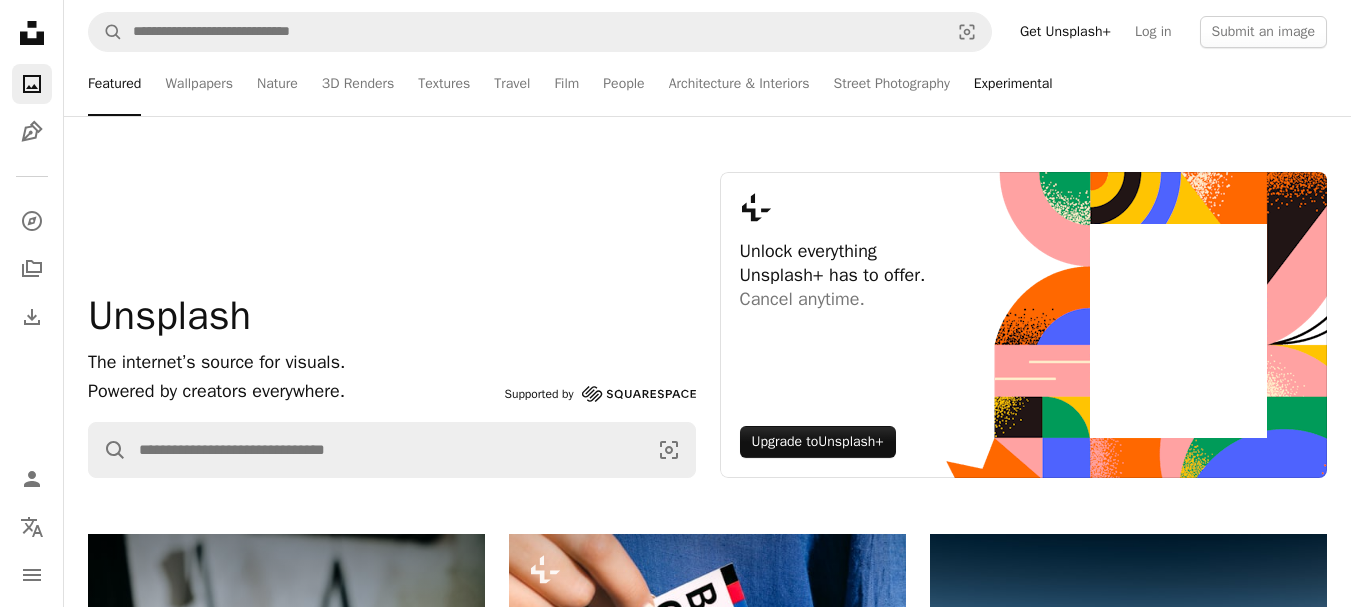 click on "Experimental" at bounding box center [1013, 84] 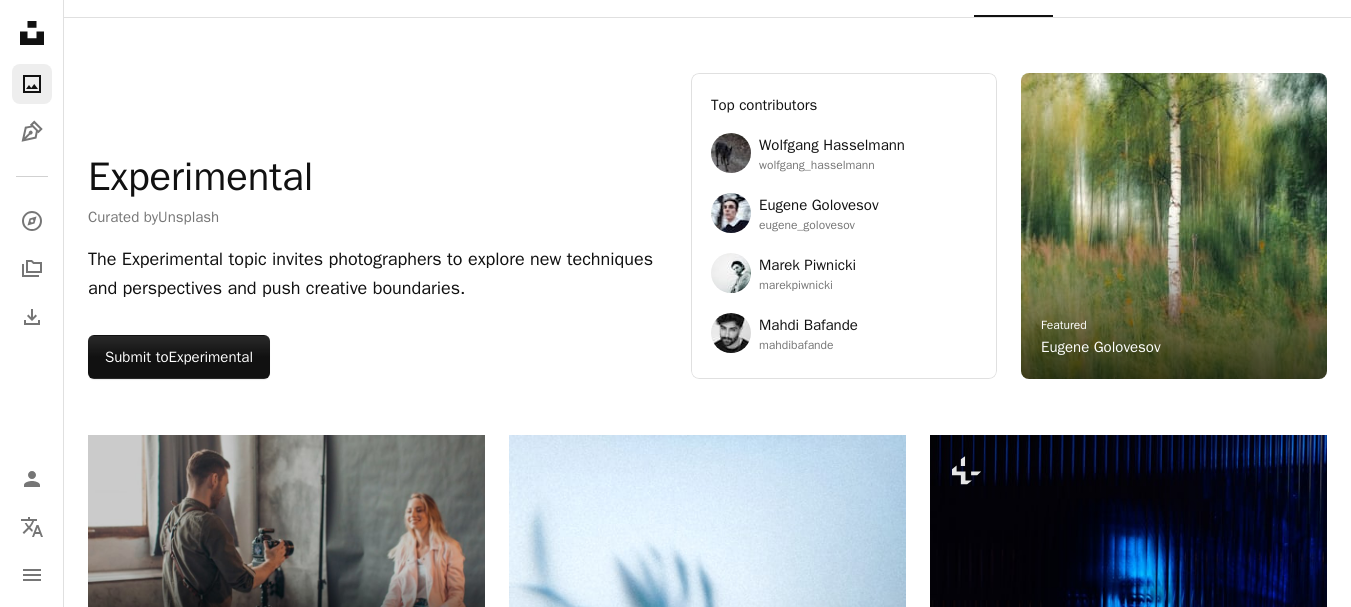scroll, scrollTop: 0, scrollLeft: 0, axis: both 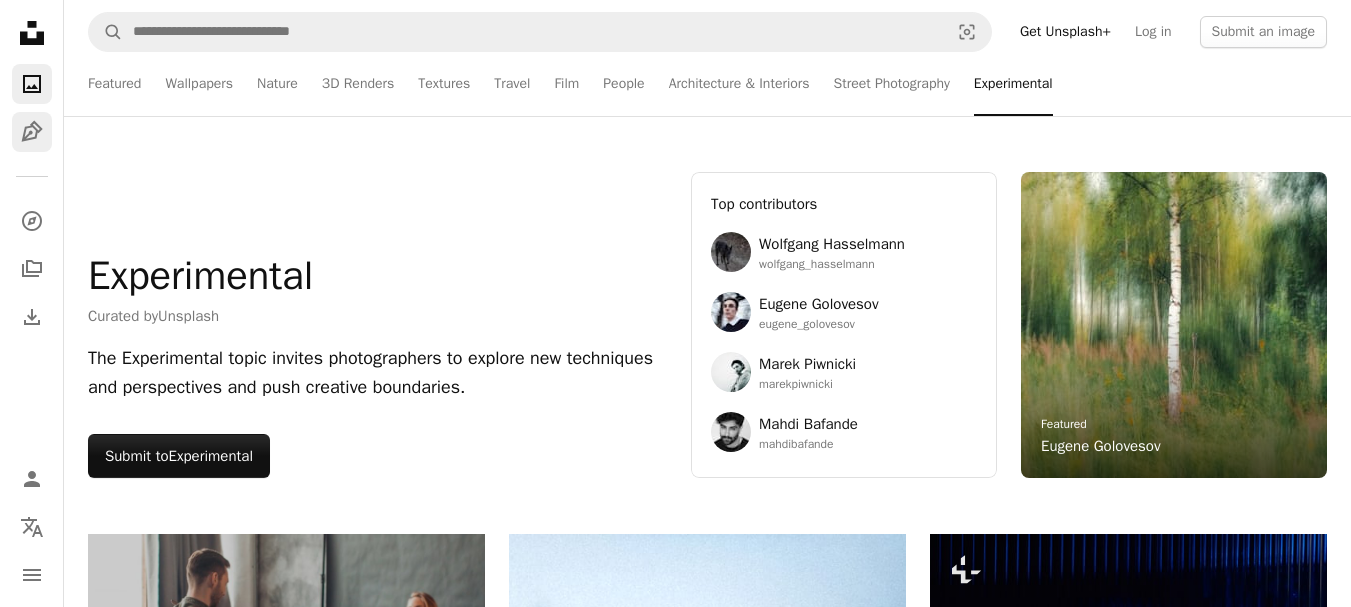 click 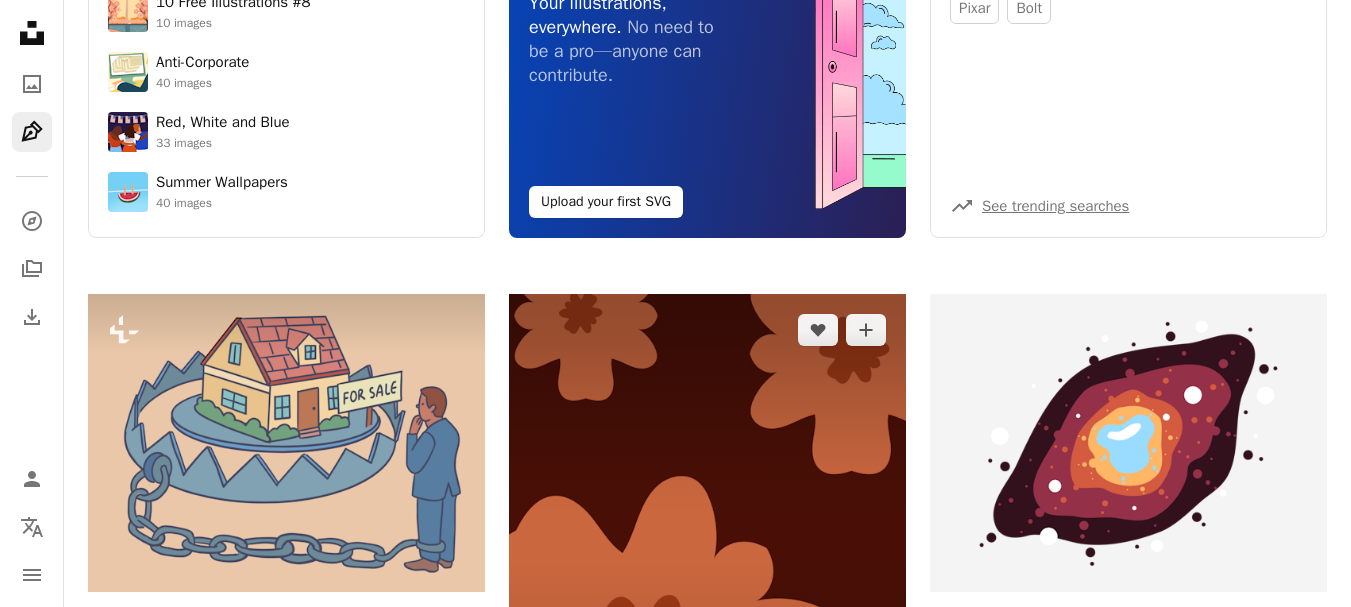 scroll, scrollTop: 0, scrollLeft: 0, axis: both 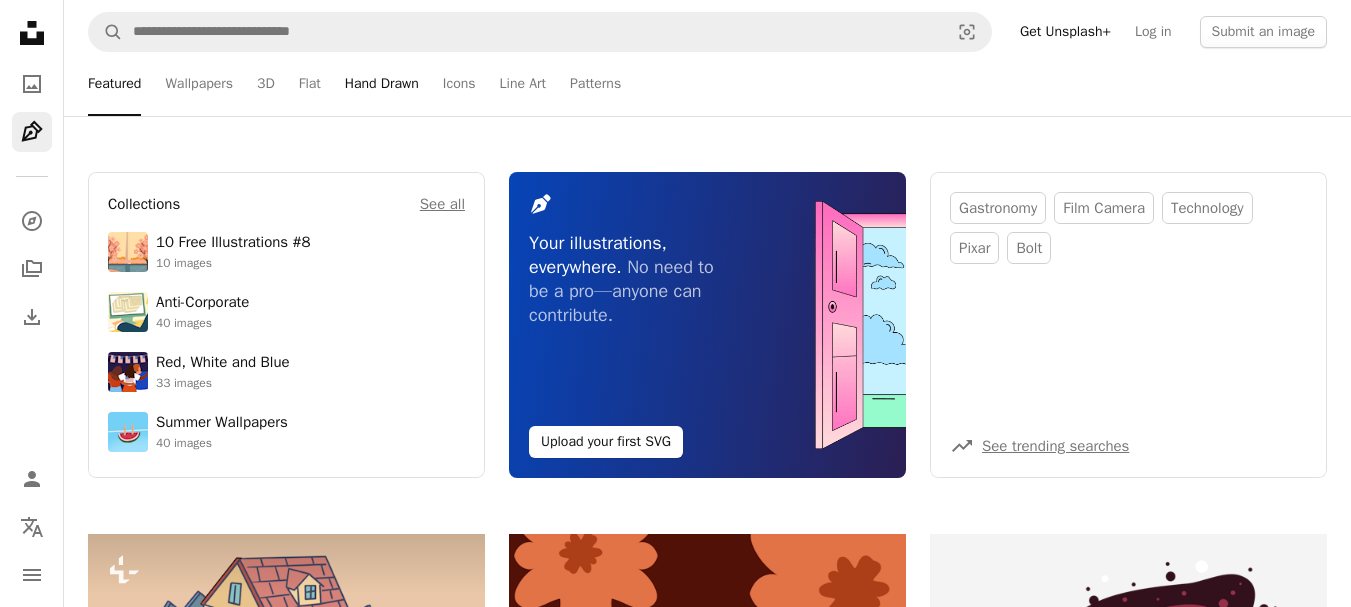 click on "Hand Drawn" at bounding box center (382, 84) 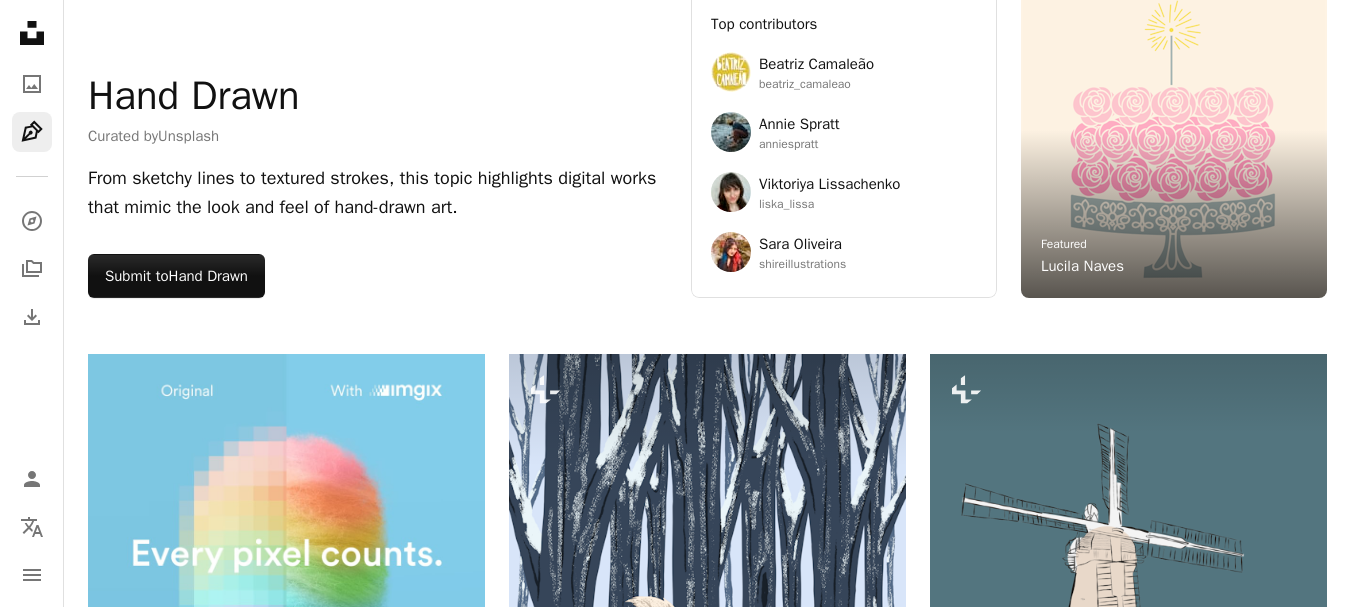 scroll, scrollTop: 0, scrollLeft: 0, axis: both 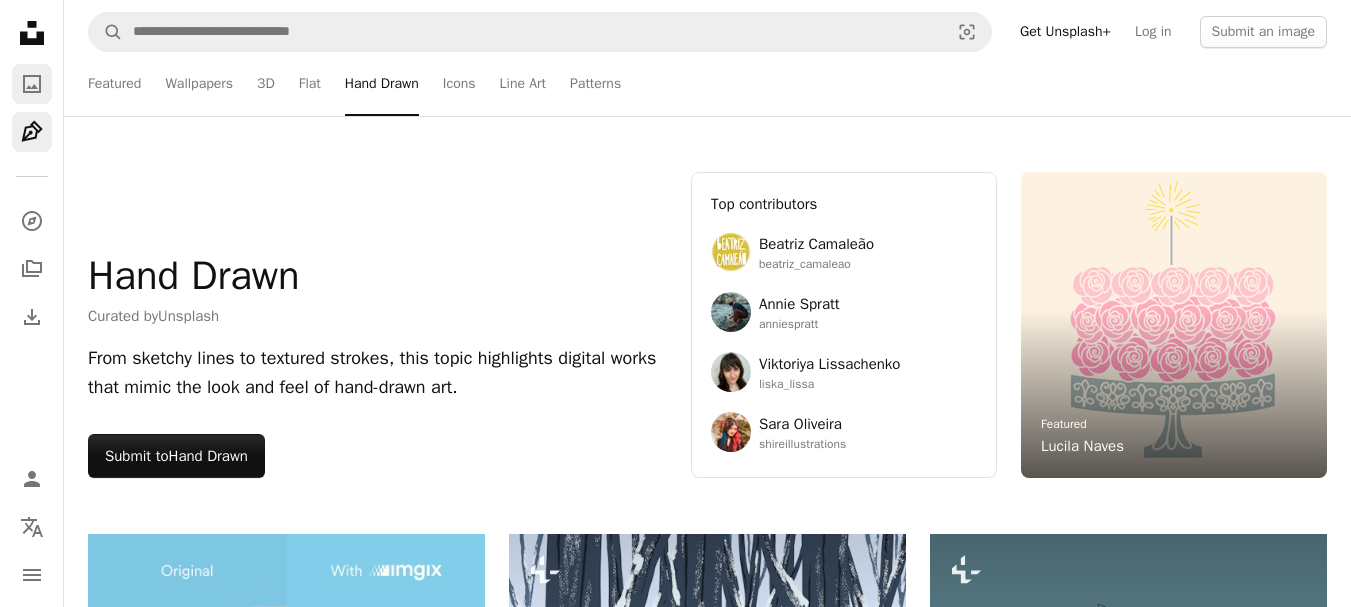 click on "A photo" 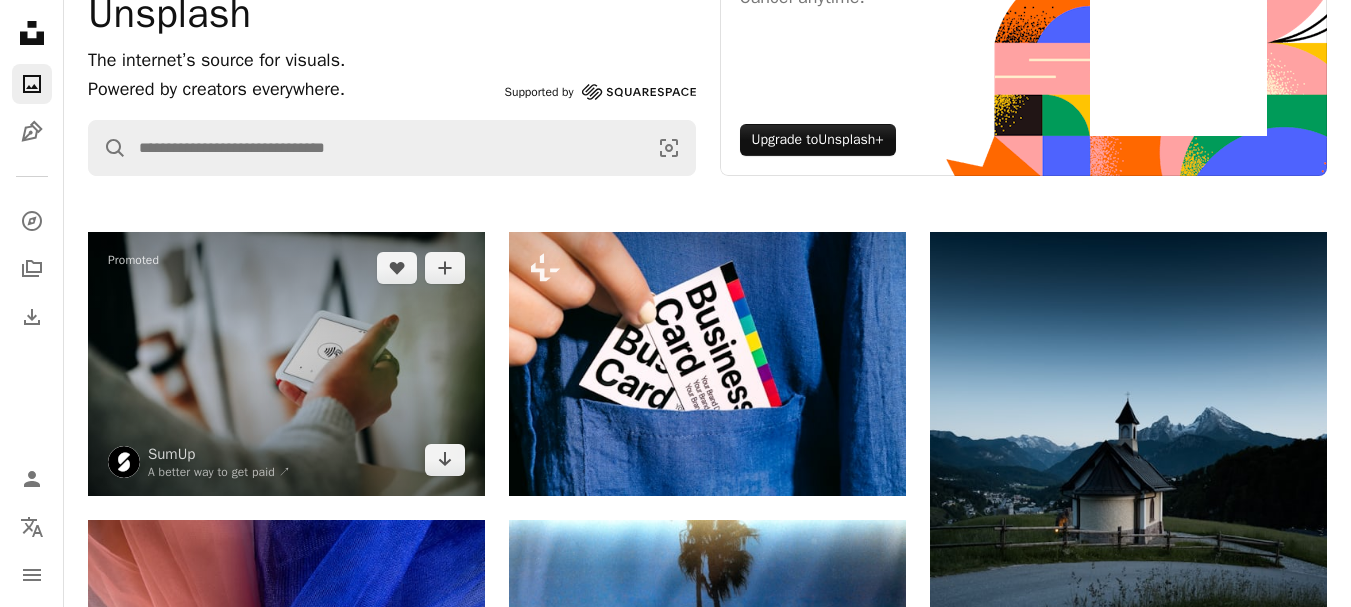 scroll, scrollTop: 0, scrollLeft: 0, axis: both 